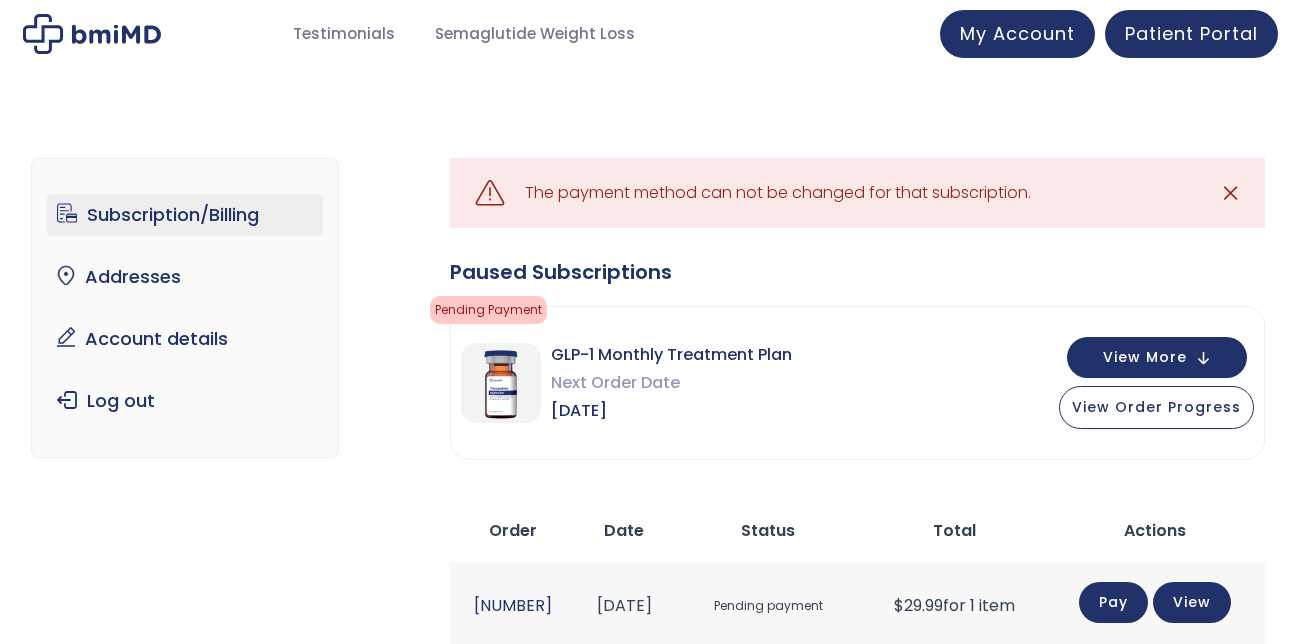 scroll, scrollTop: 0, scrollLeft: 0, axis: both 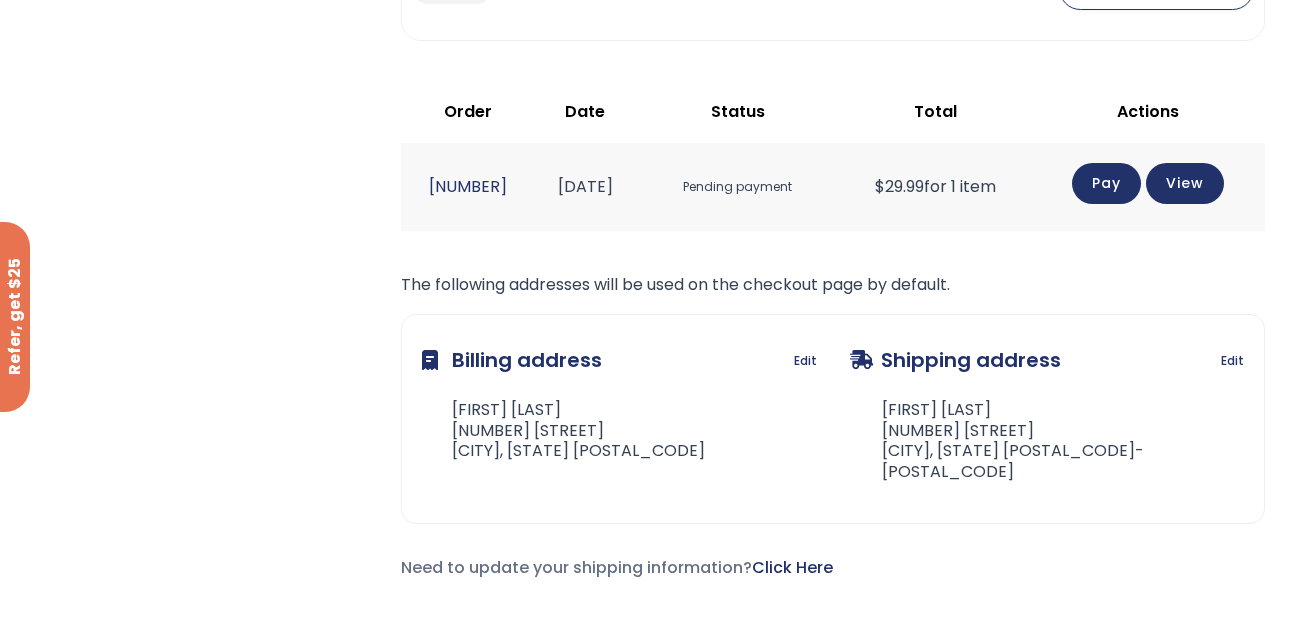 click on "Pay" 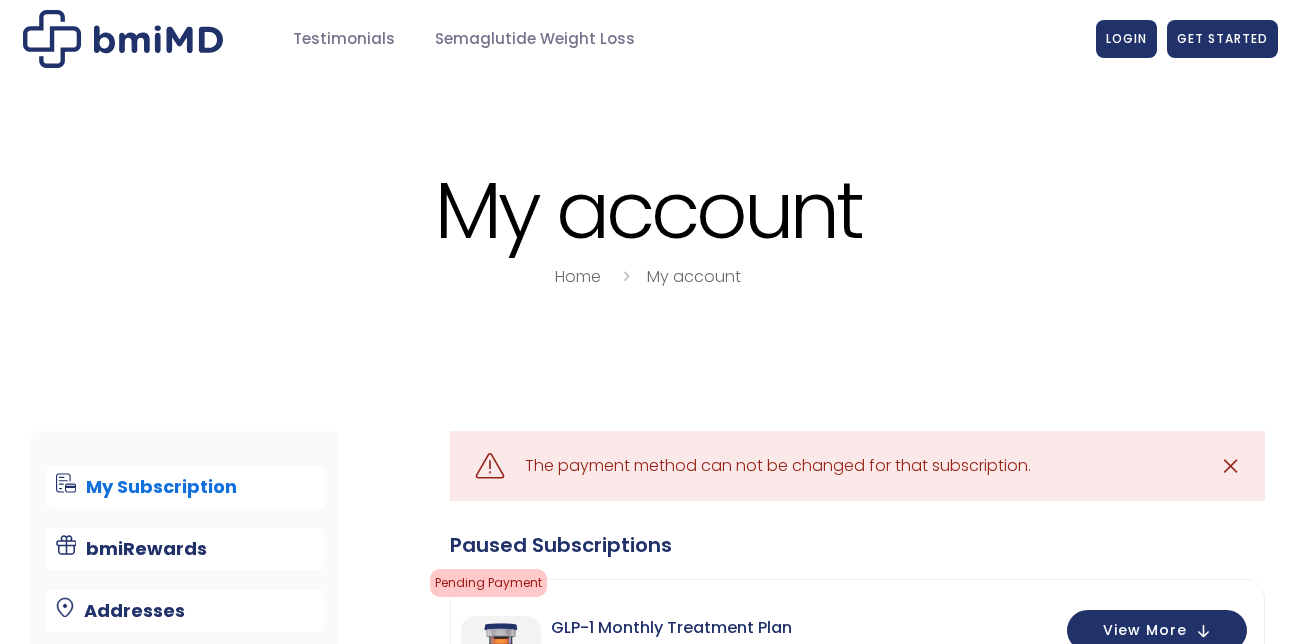 scroll, scrollTop: 0, scrollLeft: 0, axis: both 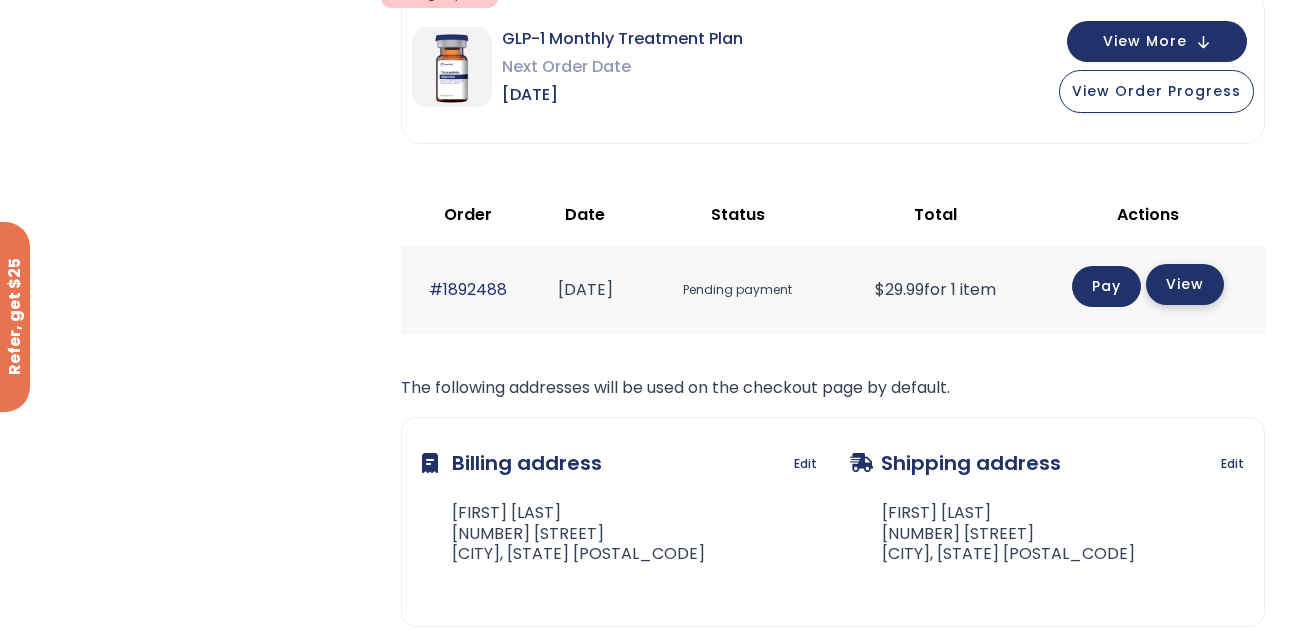 click on "View" 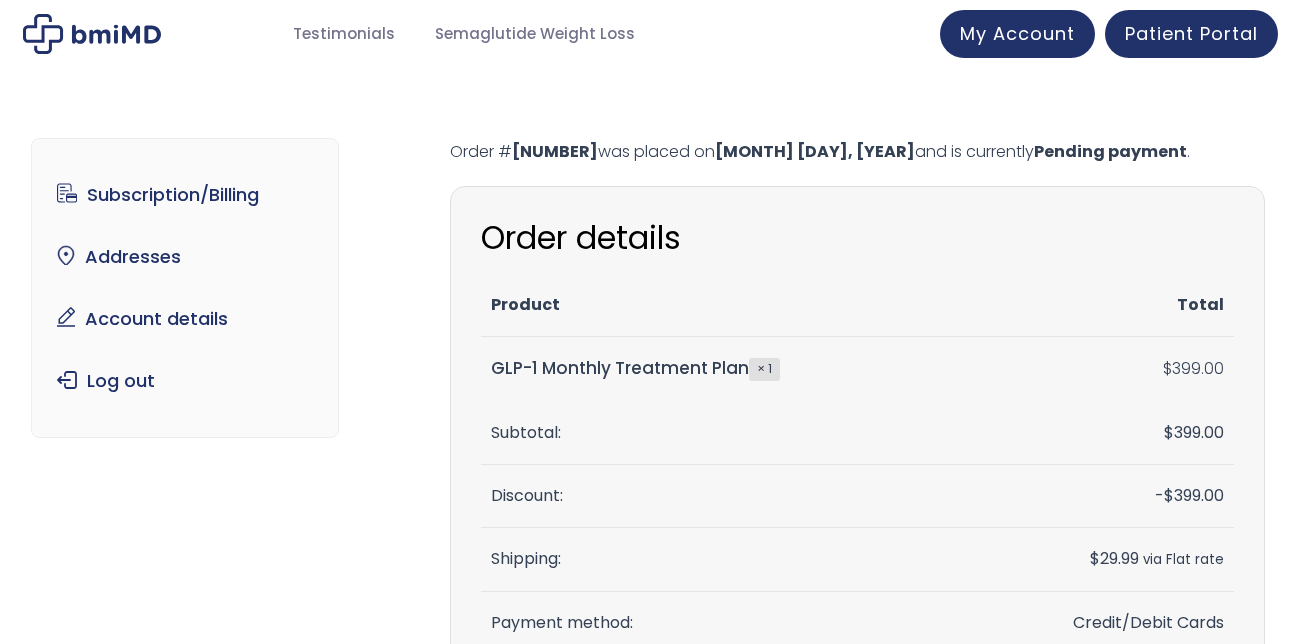 scroll, scrollTop: 0, scrollLeft: 0, axis: both 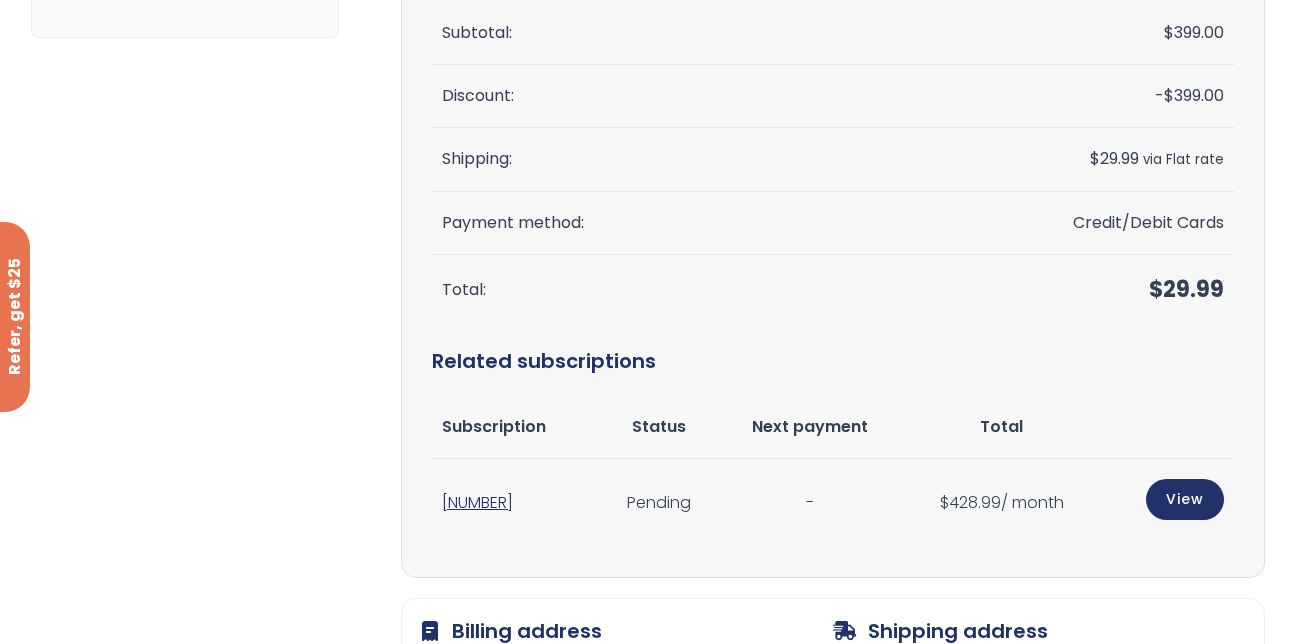 drag, startPoint x: 1124, startPoint y: 225, endPoint x: 1075, endPoint y: 228, distance: 49.09175 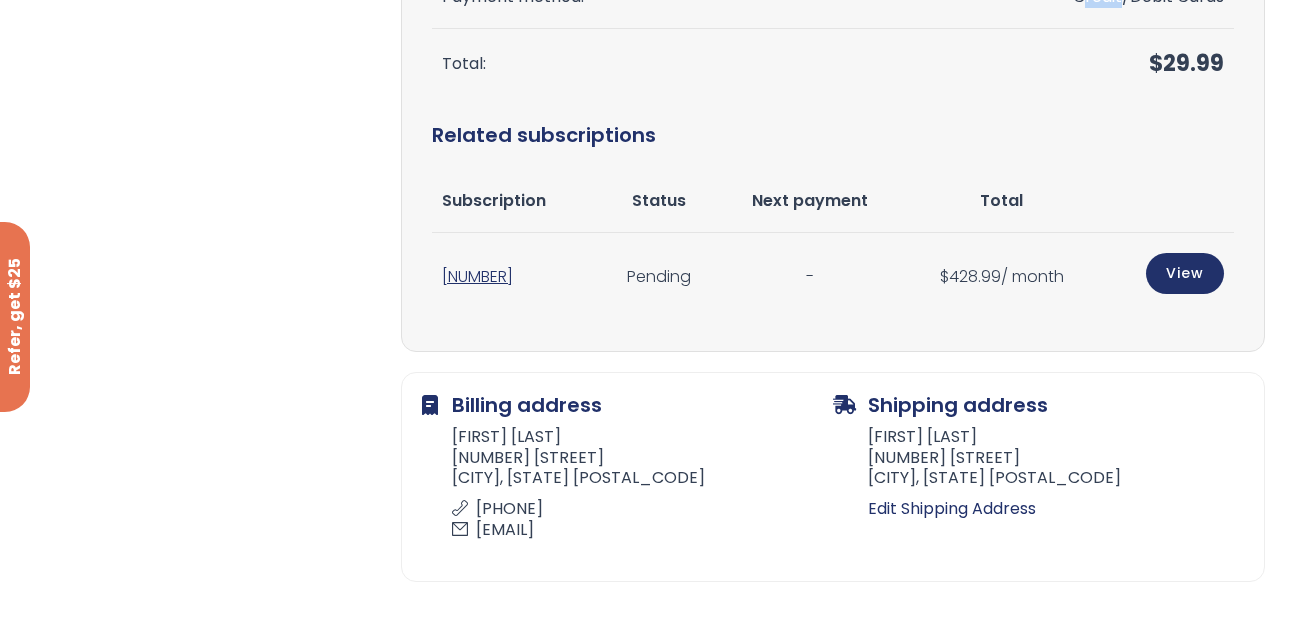 scroll, scrollTop: 700, scrollLeft: 0, axis: vertical 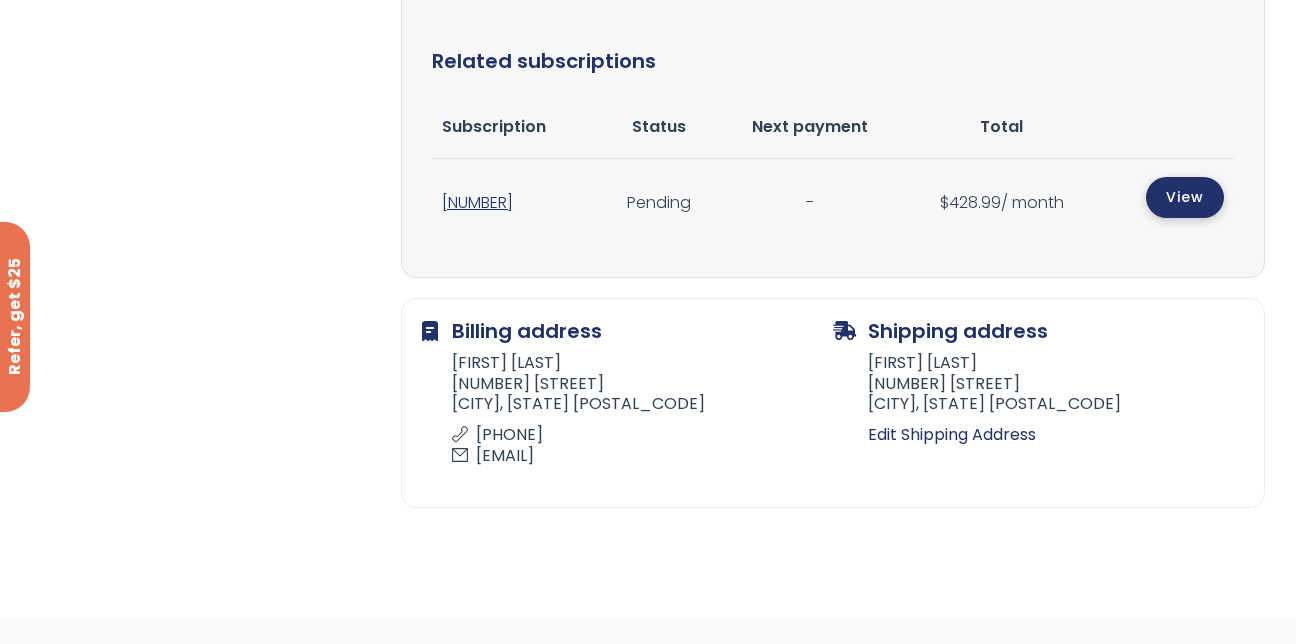 click on "View" at bounding box center (1185, 197) 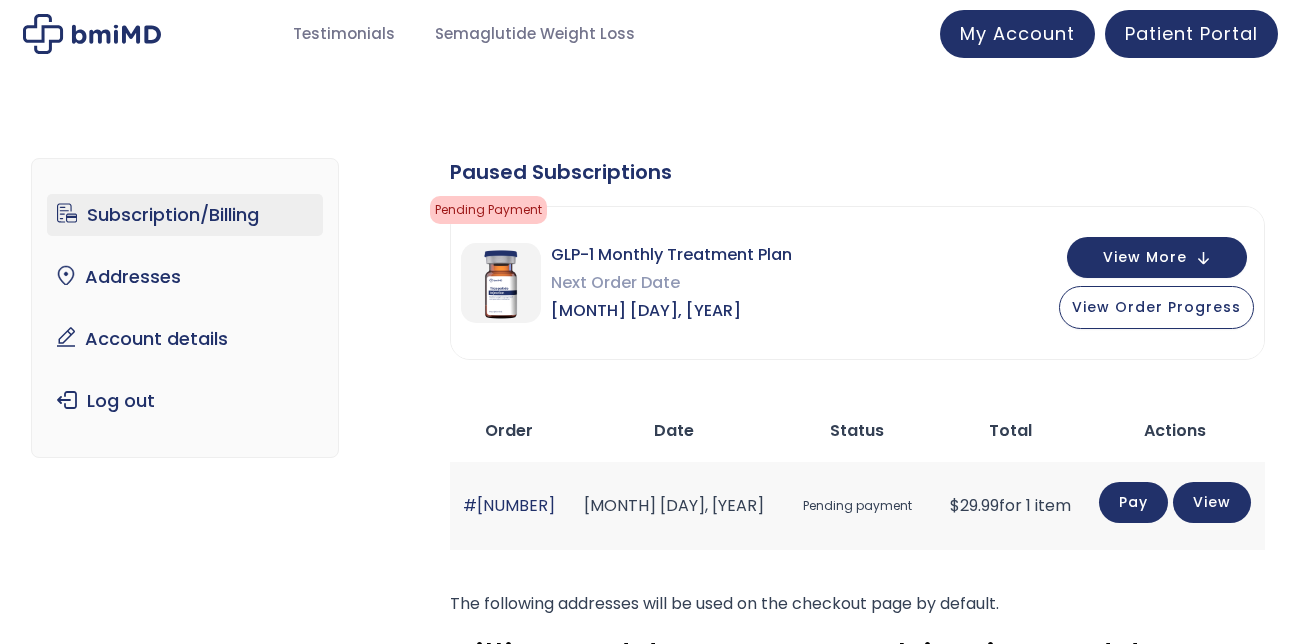 scroll, scrollTop: 0, scrollLeft: 0, axis: both 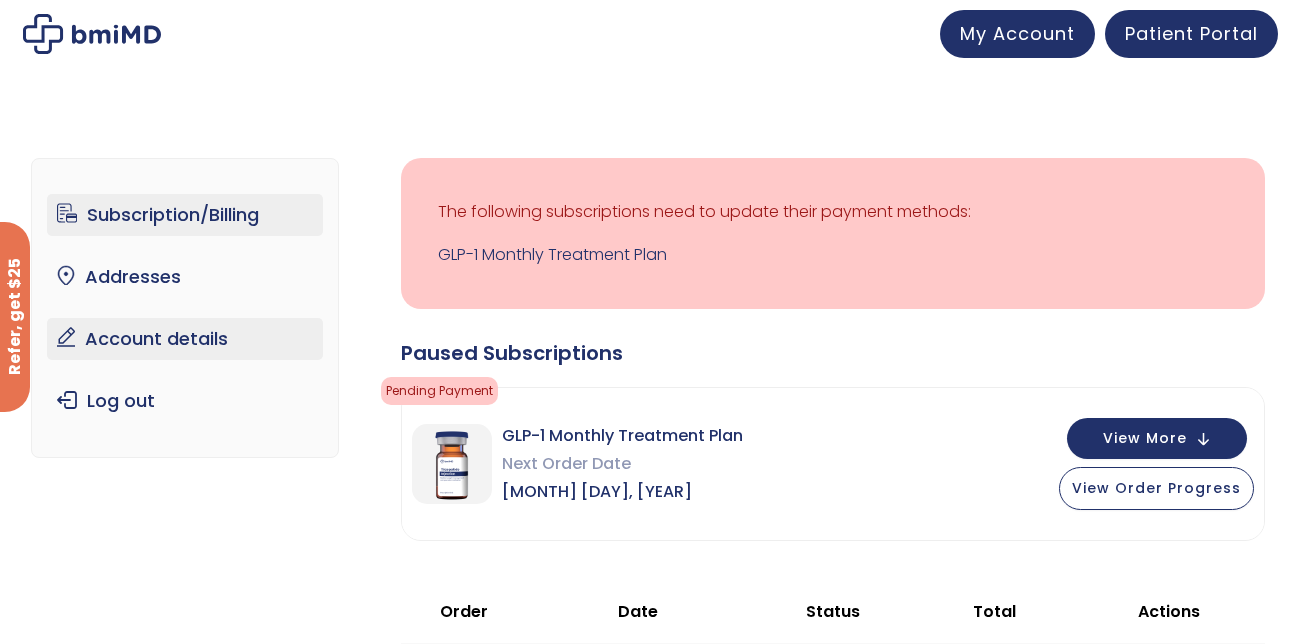 click on "Account details" at bounding box center [185, 339] 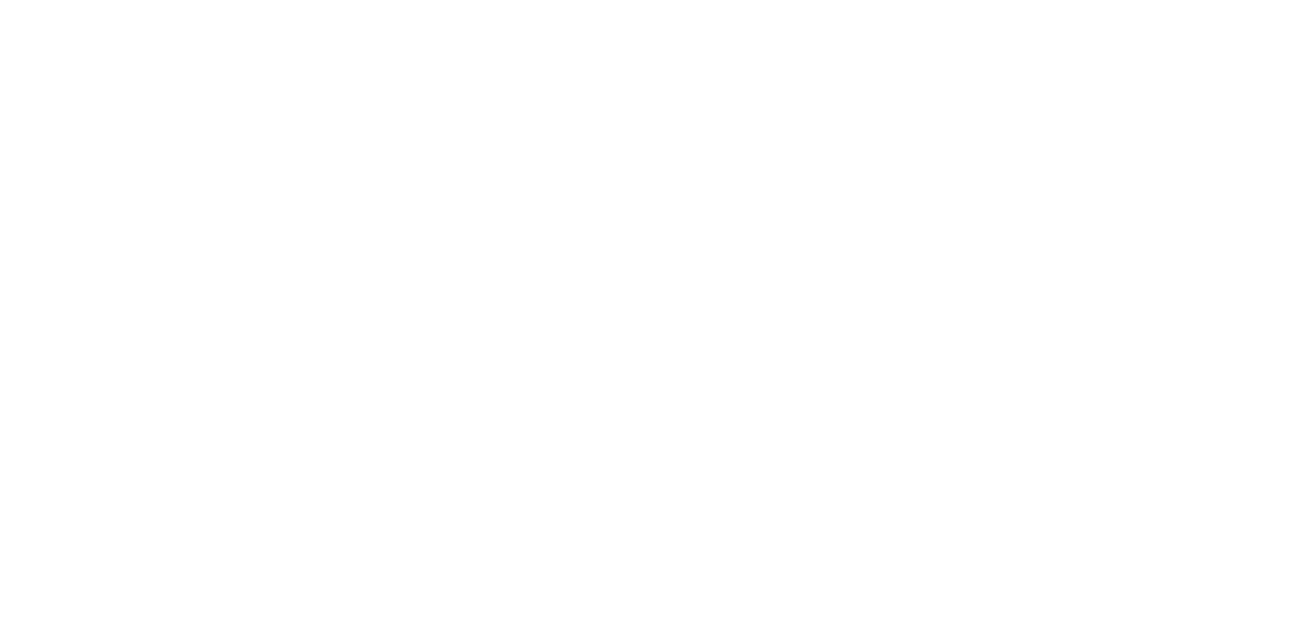 scroll, scrollTop: 0, scrollLeft: 0, axis: both 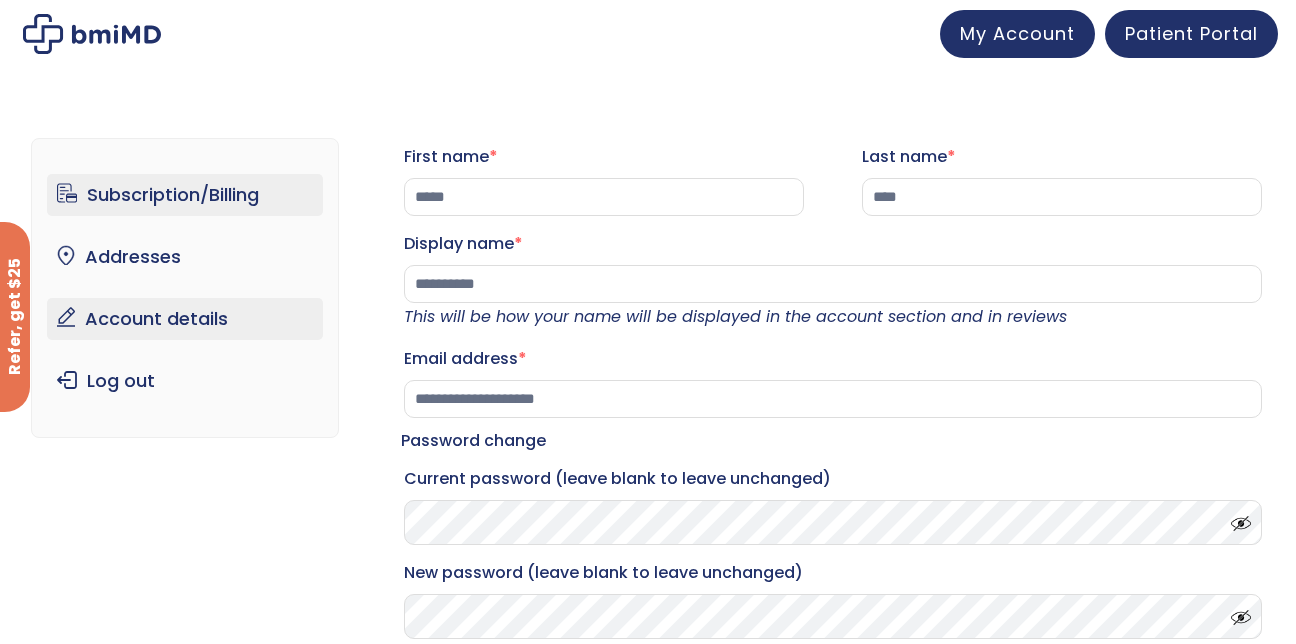 click on "Subscription/Billing" at bounding box center [185, 195] 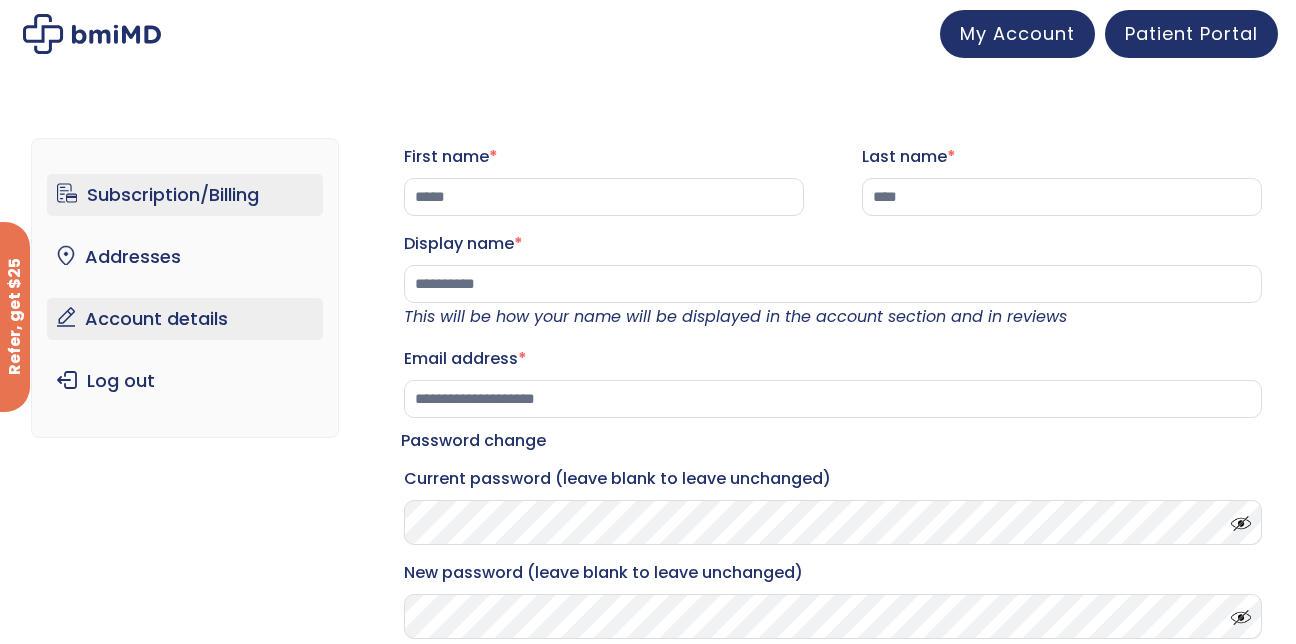 click on "Subscription/Billing" at bounding box center [185, 195] 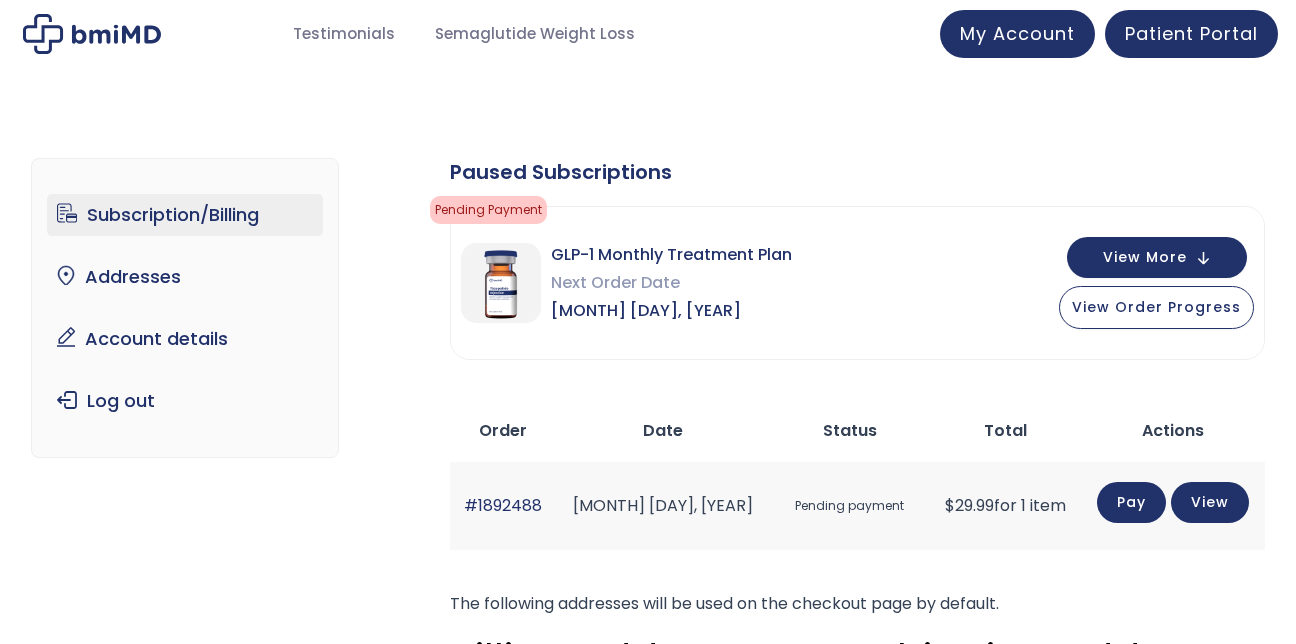scroll, scrollTop: 0, scrollLeft: 0, axis: both 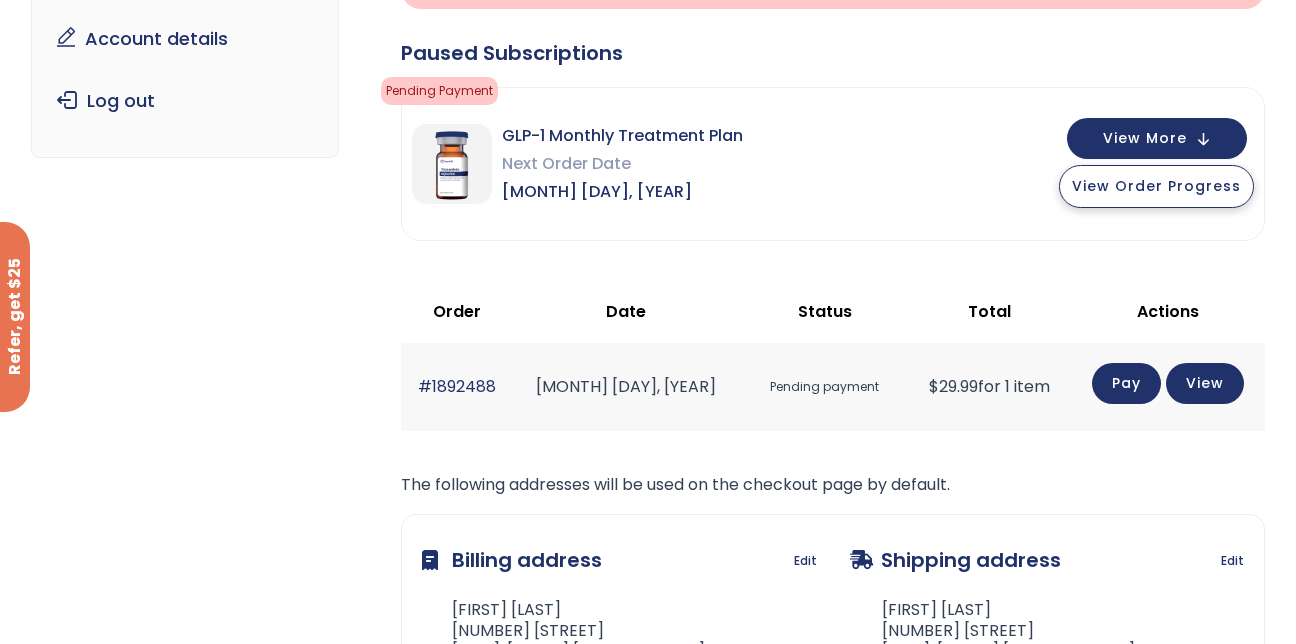 click on "View Order Progress" at bounding box center [1156, 186] 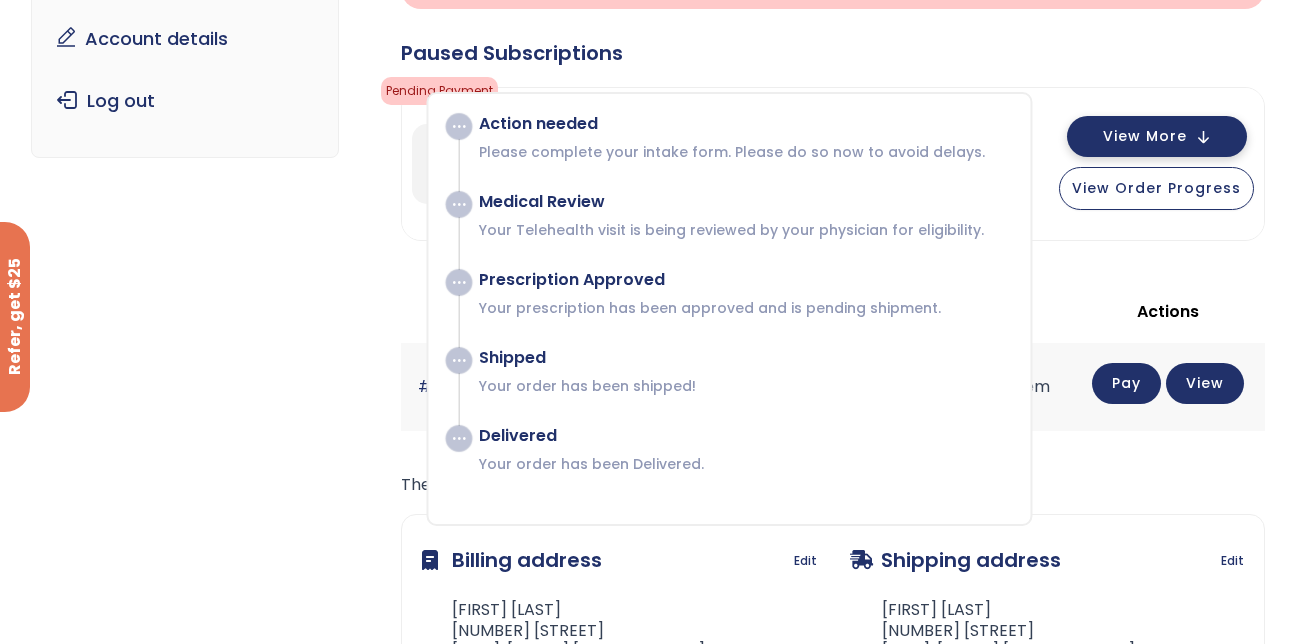 click on "View More" at bounding box center [1145, 136] 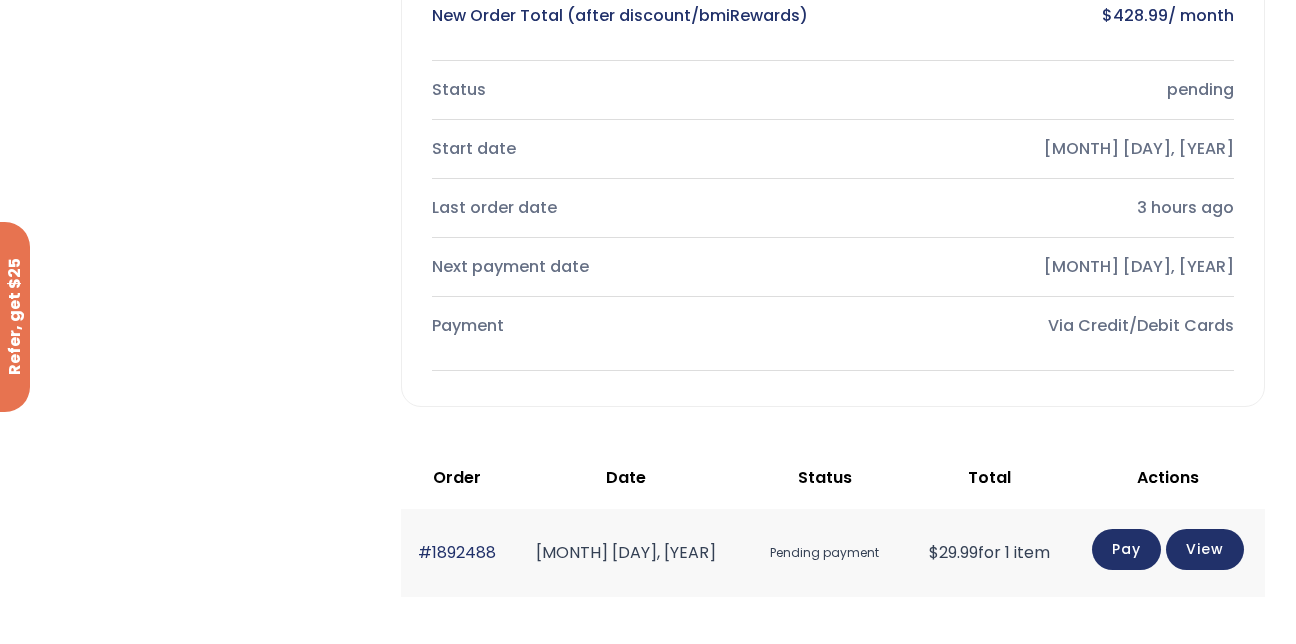 scroll, scrollTop: 800, scrollLeft: 0, axis: vertical 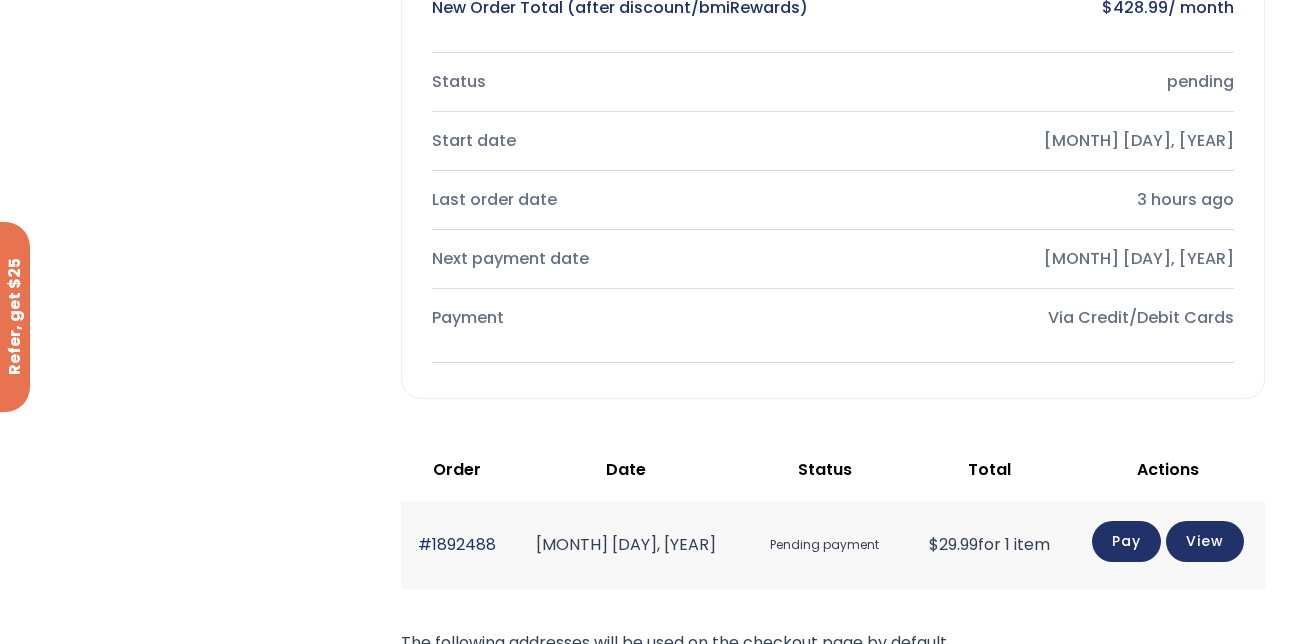 click on "Via Credit/Debit Cards" at bounding box center [1041, 318] 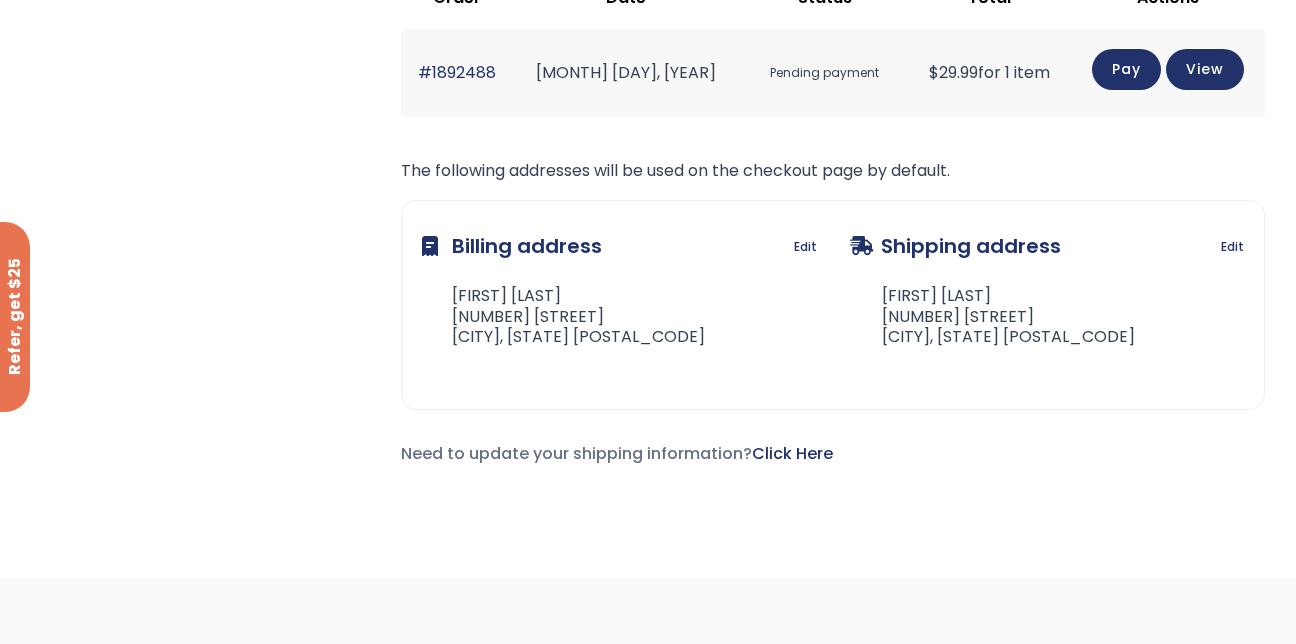 scroll, scrollTop: 1300, scrollLeft: 0, axis: vertical 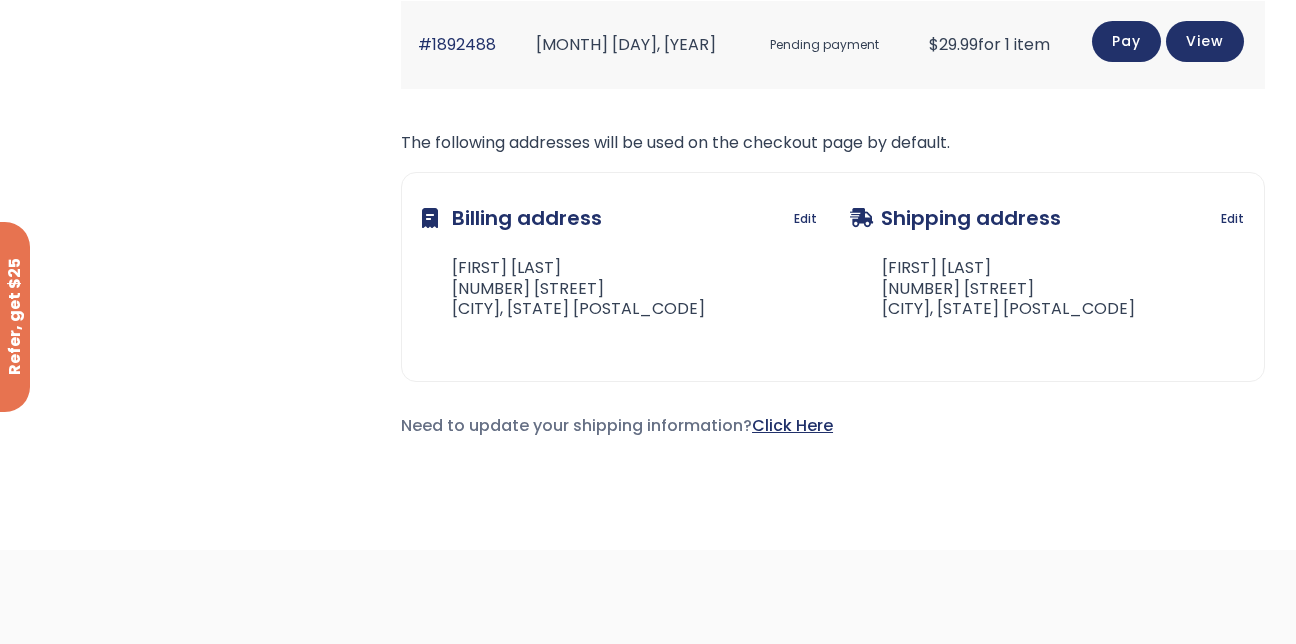 click on "Click Here" 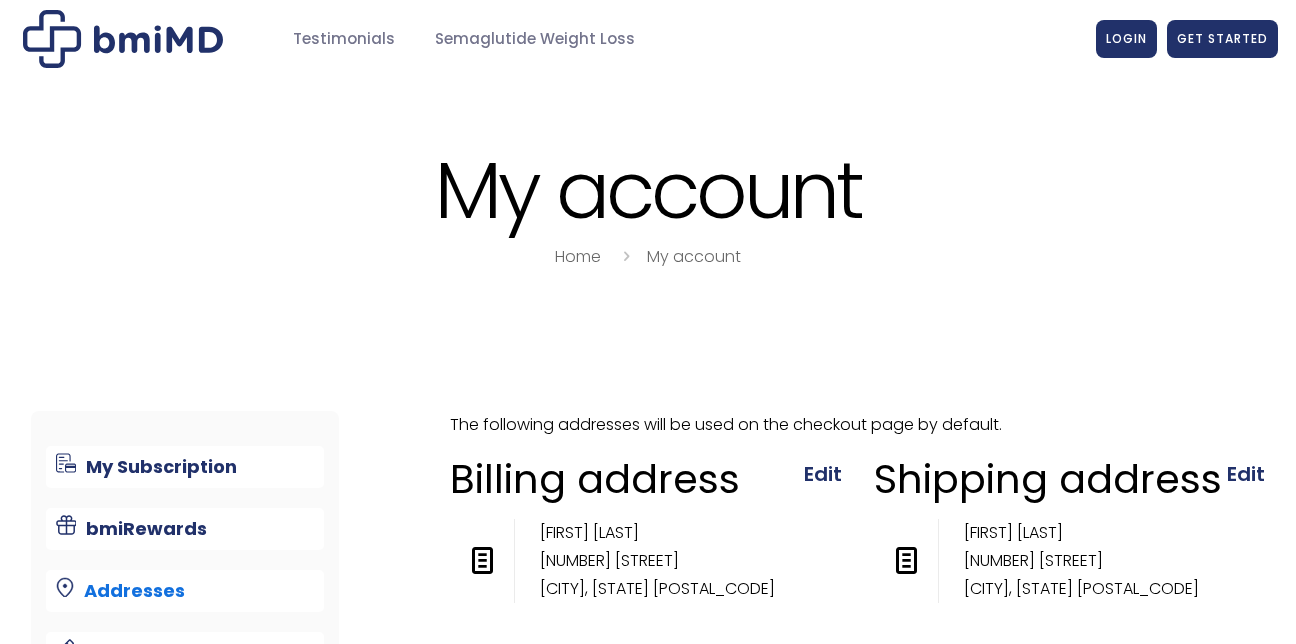 scroll, scrollTop: 0, scrollLeft: 0, axis: both 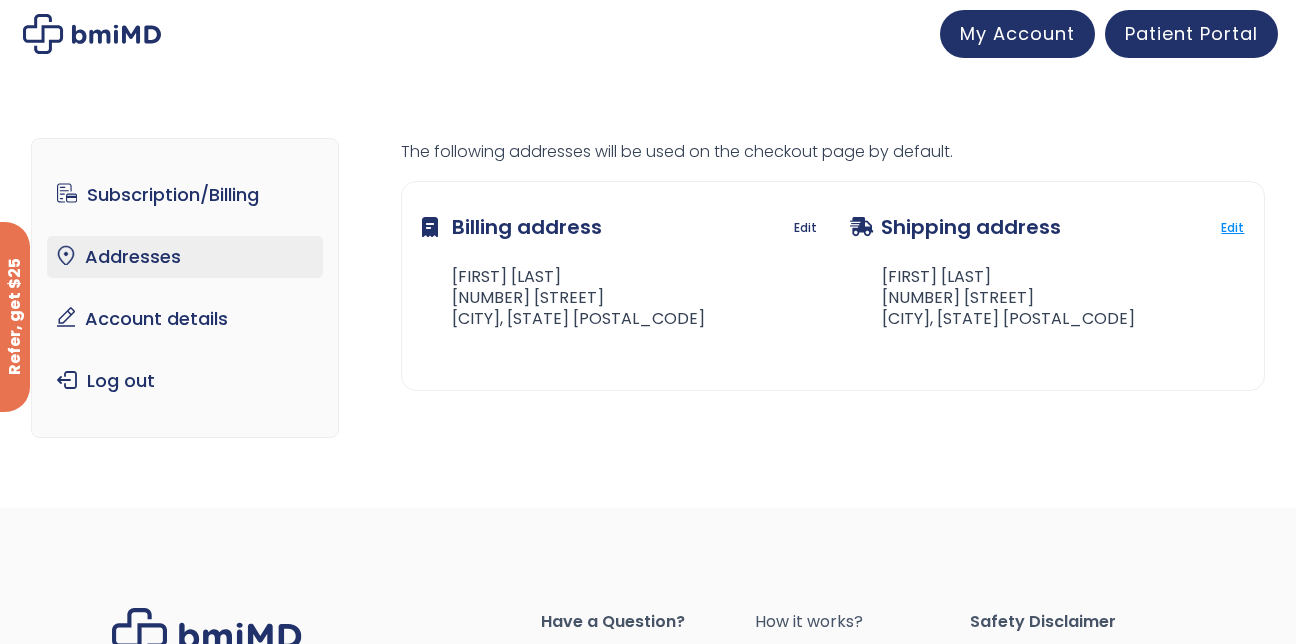 click on "Edit" 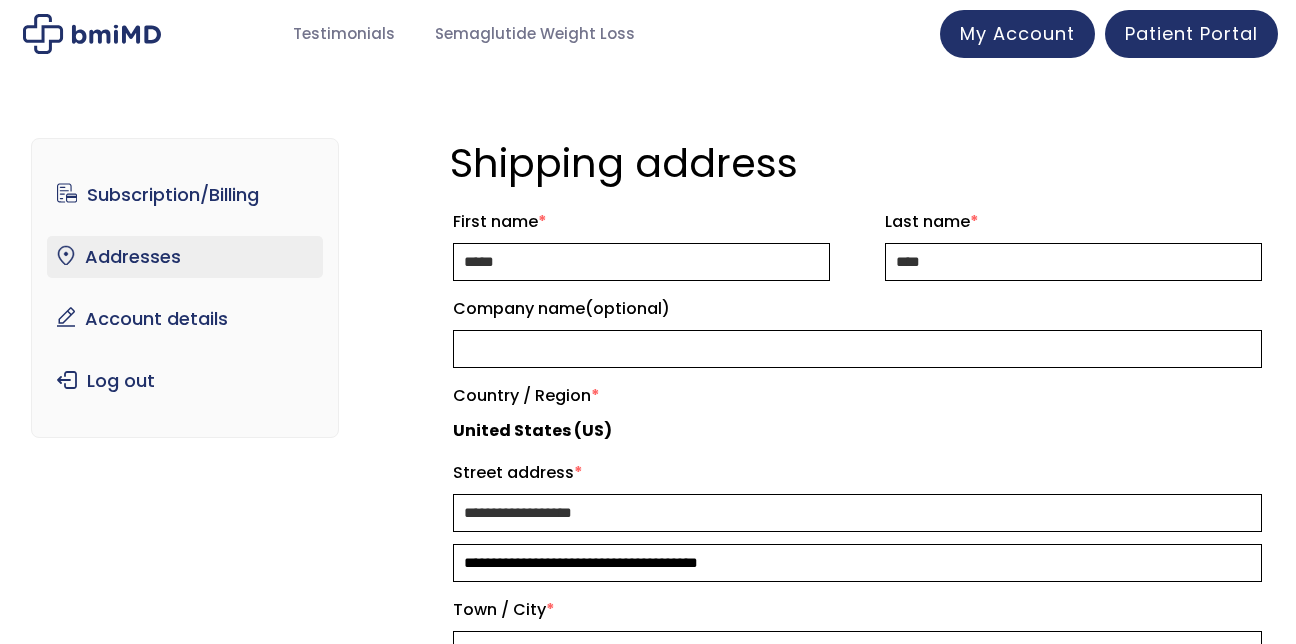 scroll, scrollTop: 0, scrollLeft: 0, axis: both 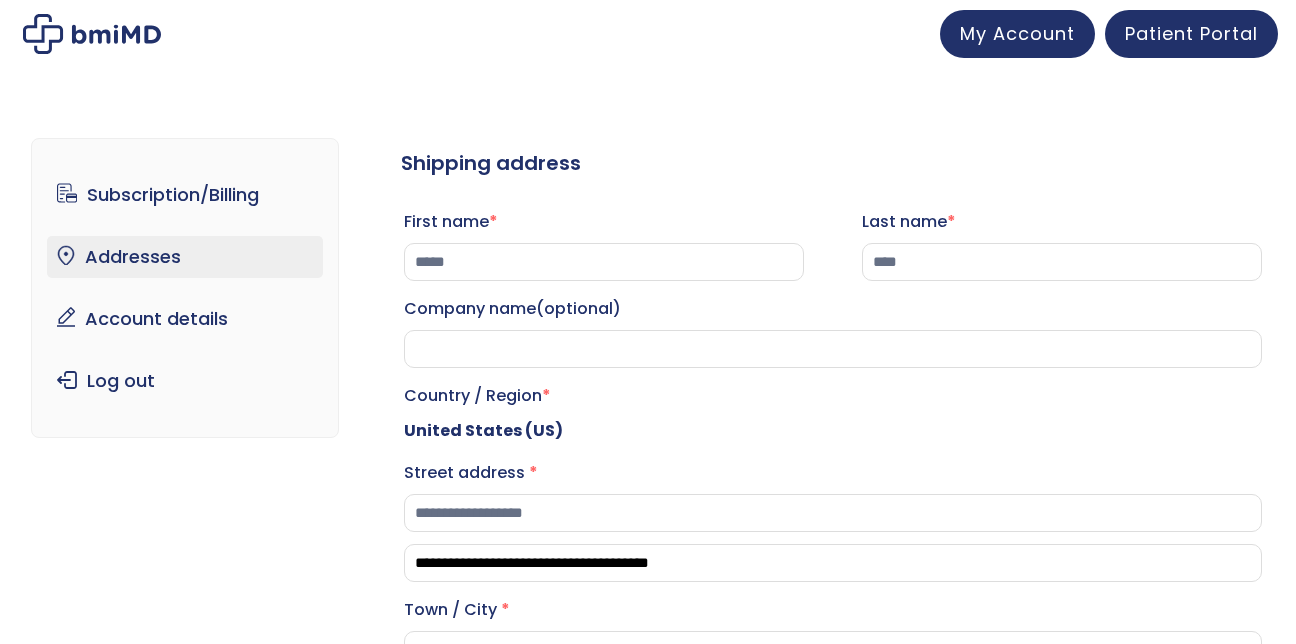 select on "**" 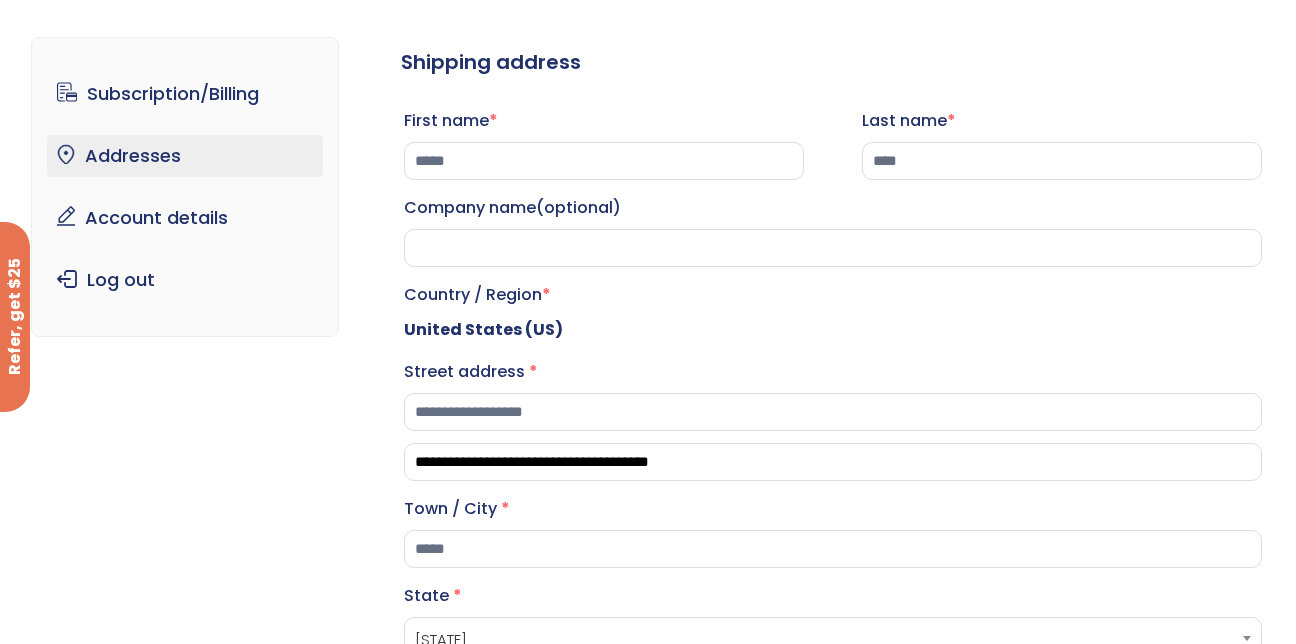 scroll, scrollTop: 100, scrollLeft: 0, axis: vertical 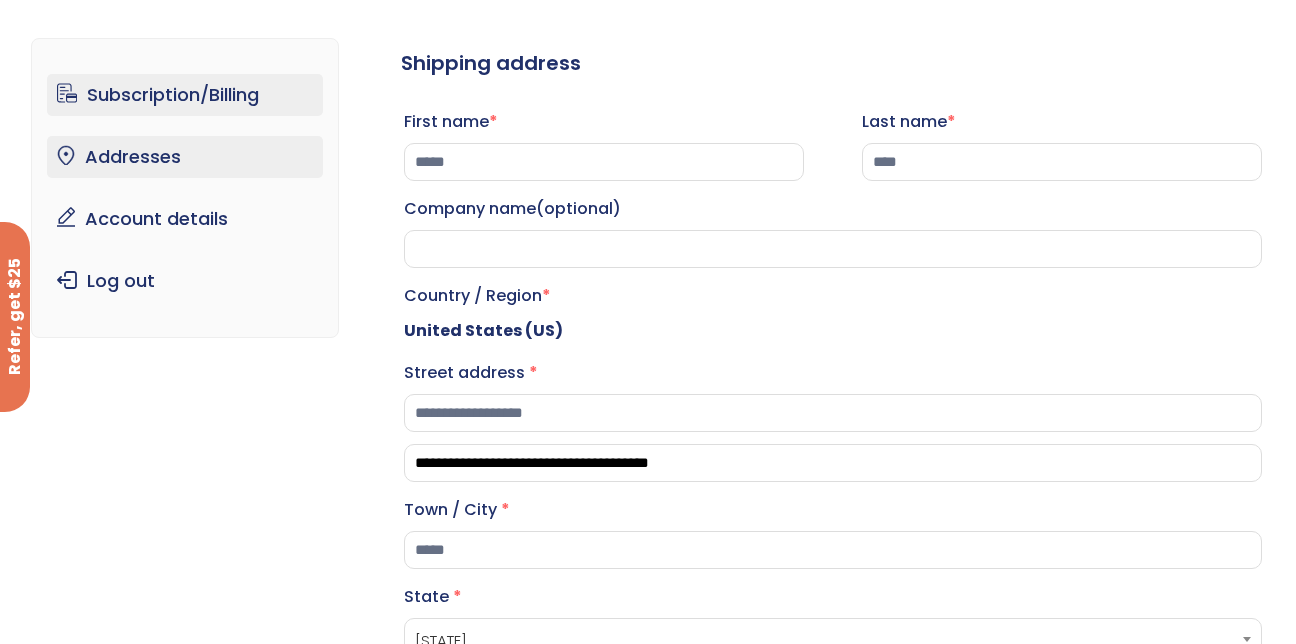 click on "Subscription/Billing" at bounding box center [185, 95] 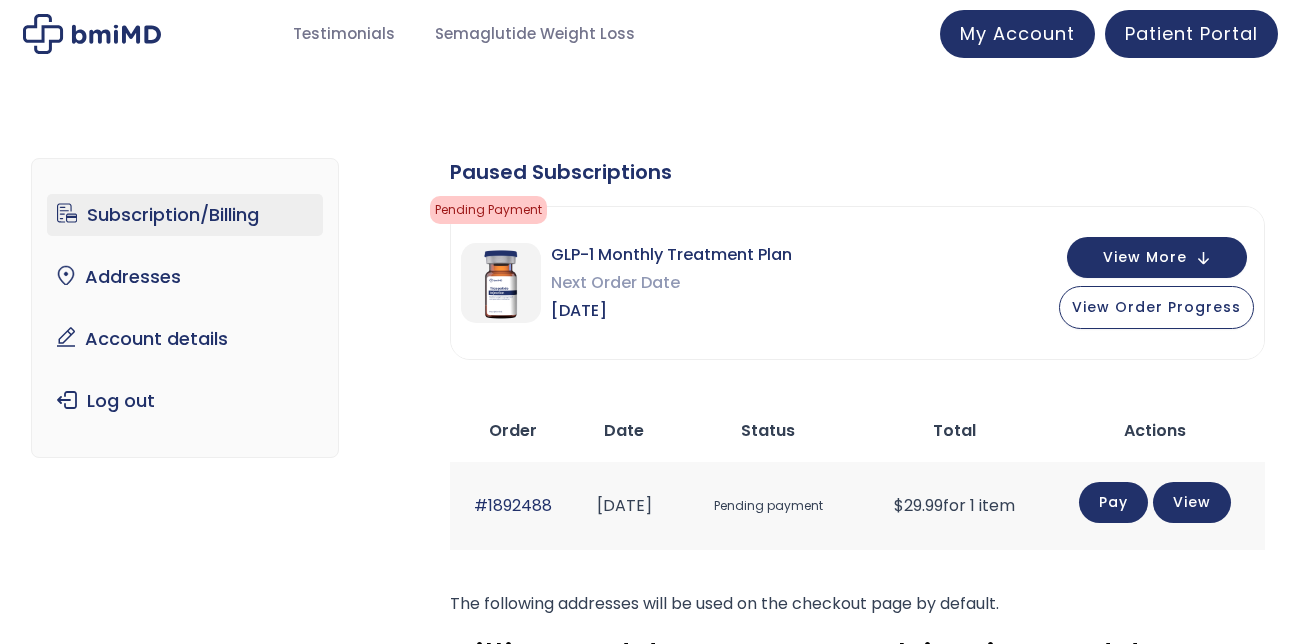 scroll, scrollTop: 0, scrollLeft: 0, axis: both 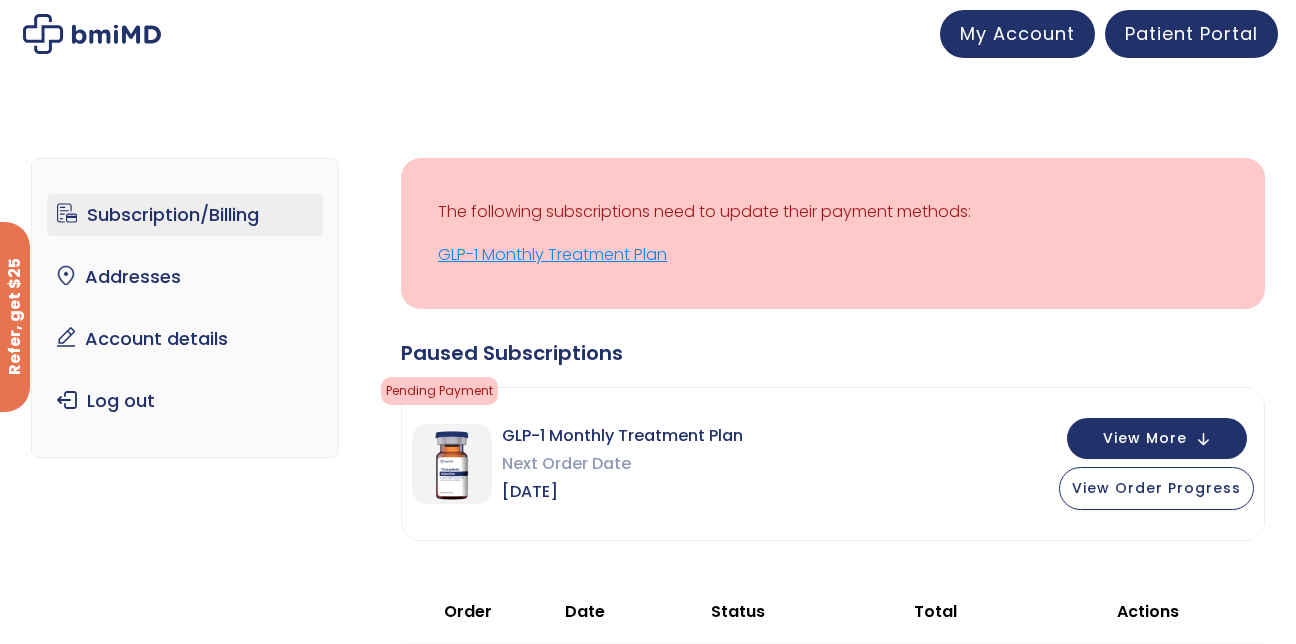 click on "GLP-1 Monthly Treatment Plan" at bounding box center [833, 255] 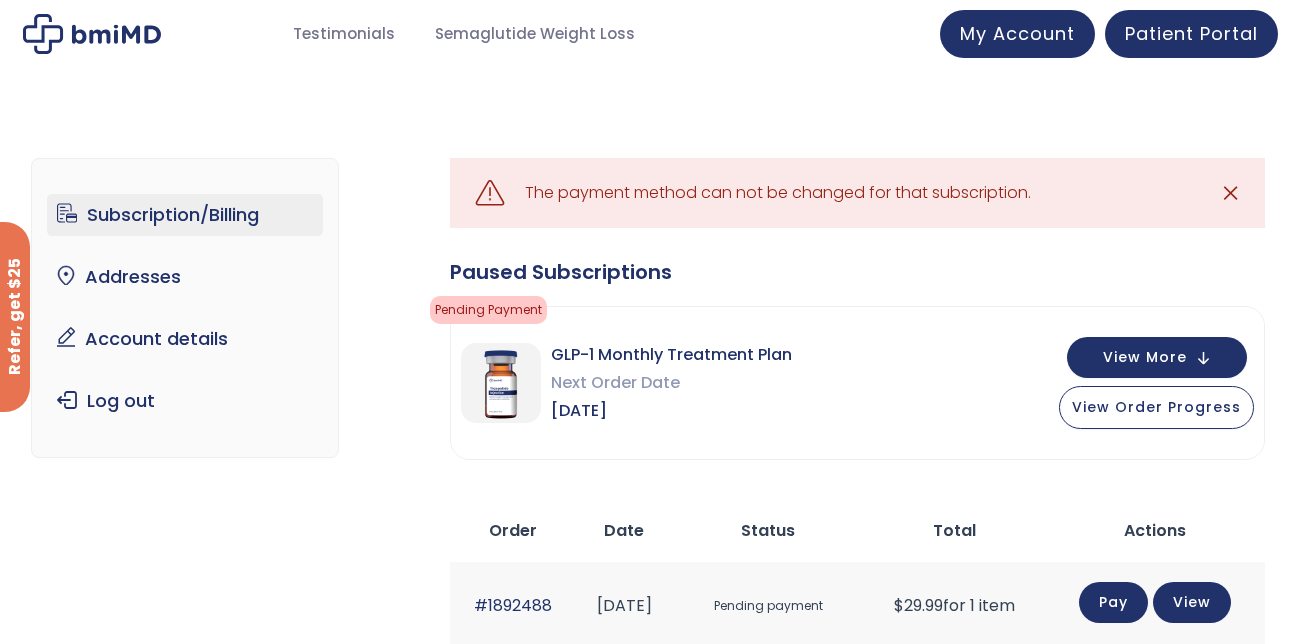 scroll, scrollTop: 0, scrollLeft: 0, axis: both 